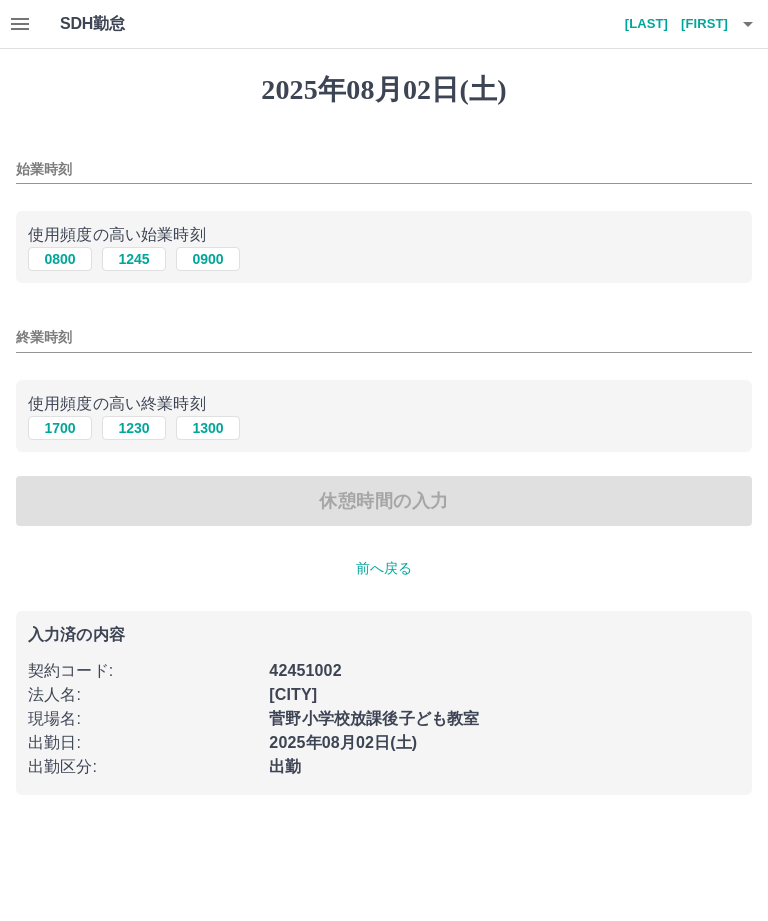 scroll, scrollTop: 0, scrollLeft: 0, axis: both 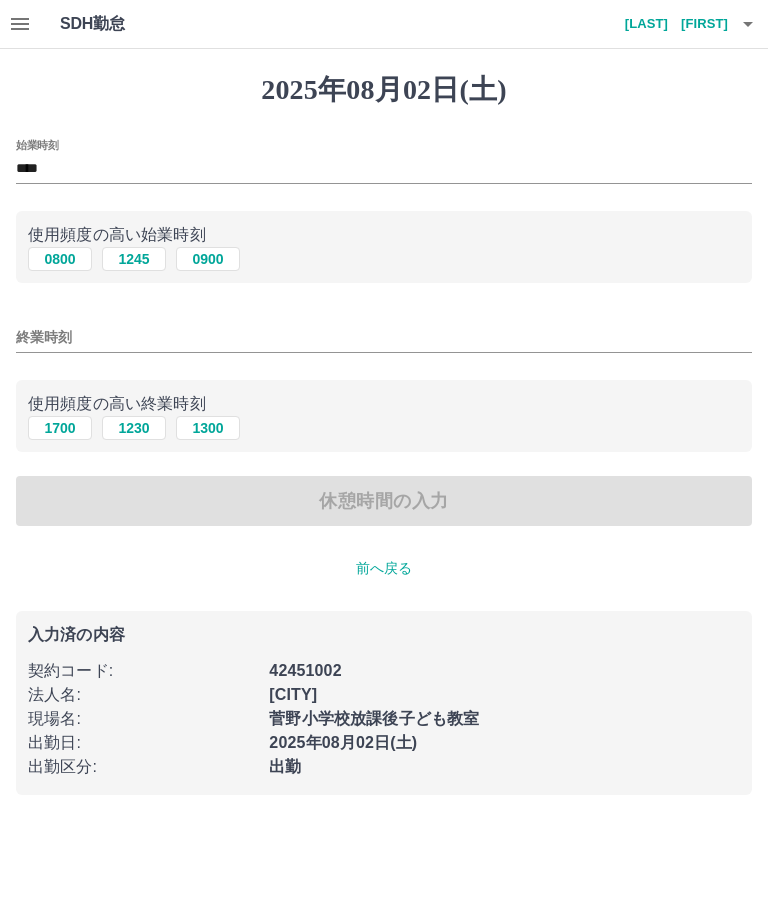 click on "1230" at bounding box center [134, 428] 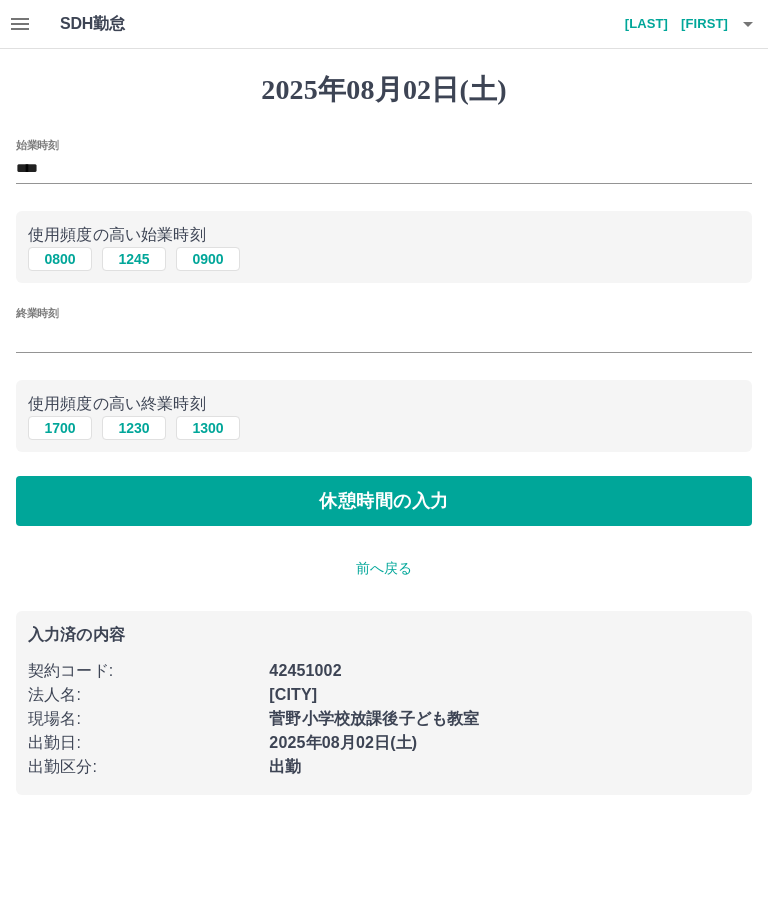 type on "****" 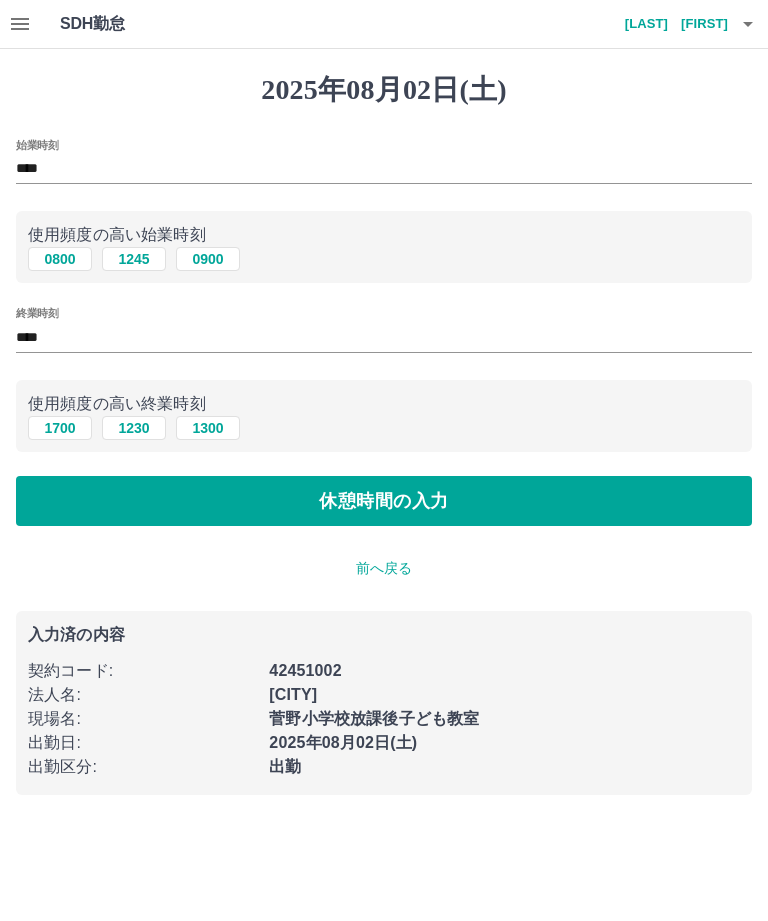 click on "休憩時間の入力" at bounding box center (384, 501) 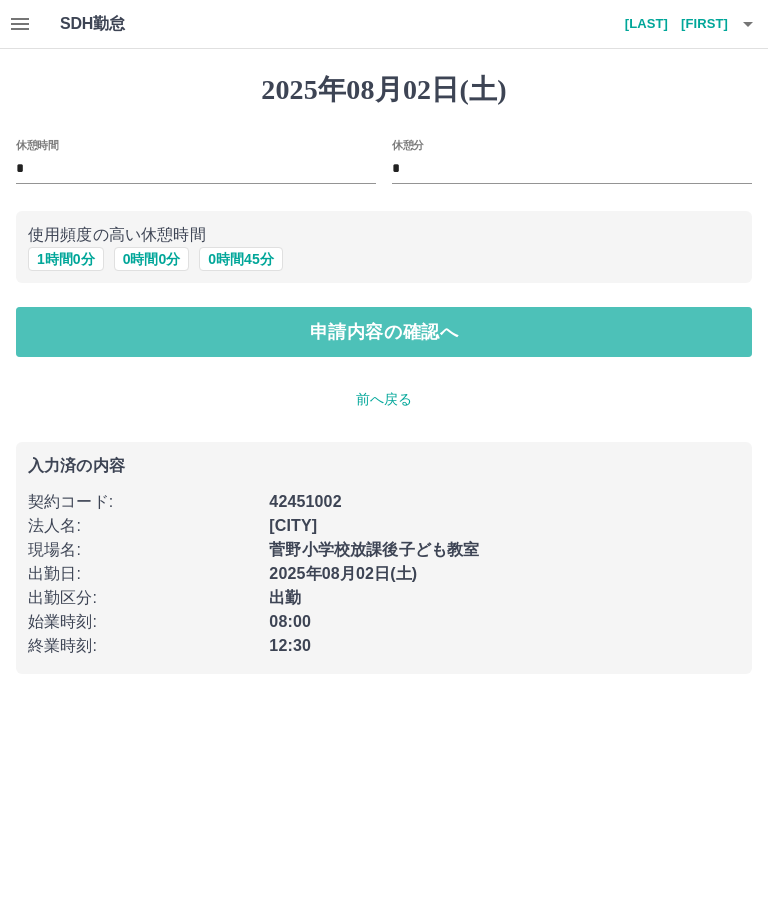 click on "申請内容の確認へ" at bounding box center [384, 332] 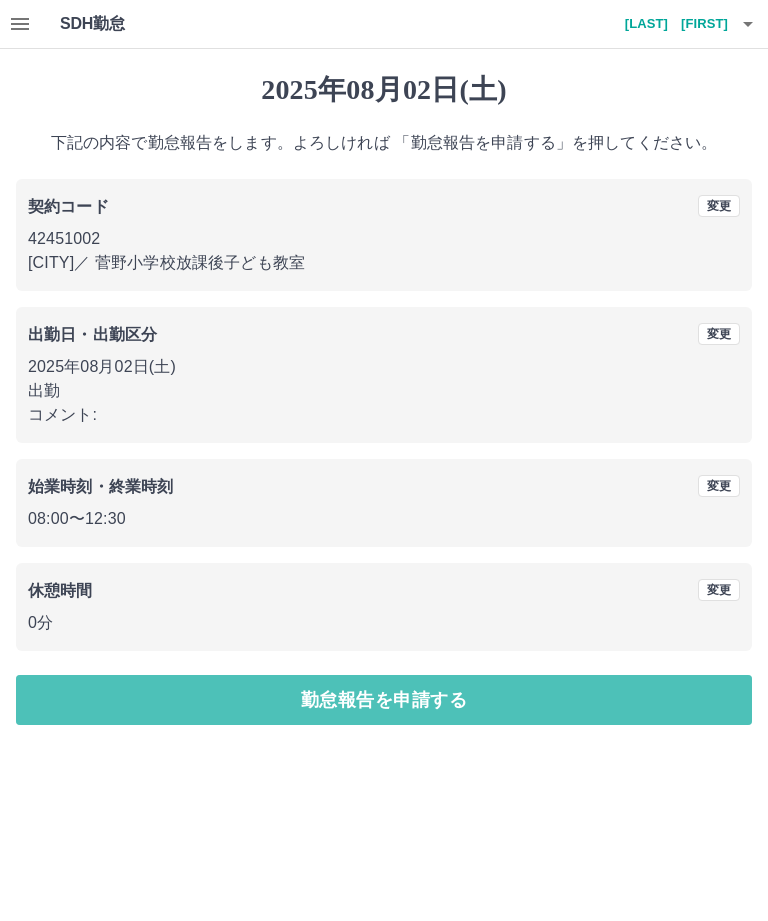 click on "勤怠報告を申請する" at bounding box center [384, 700] 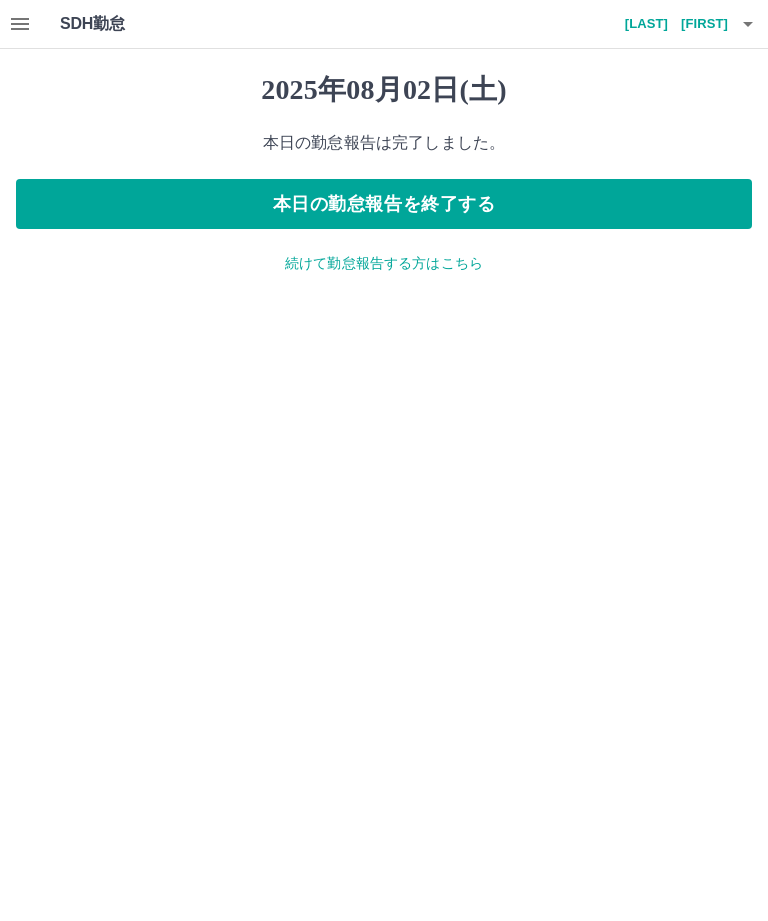 click on "続けて勤怠報告する方はこちら" at bounding box center [384, 263] 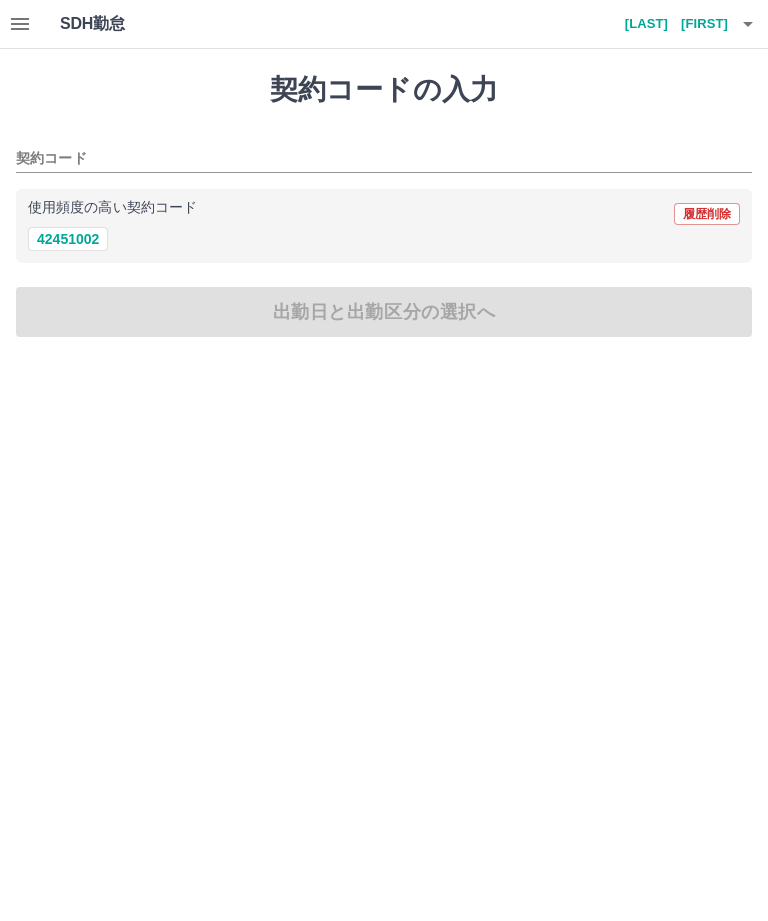 click on "使用頻度の高い契約コード 履歴削除" at bounding box center (384, 214) 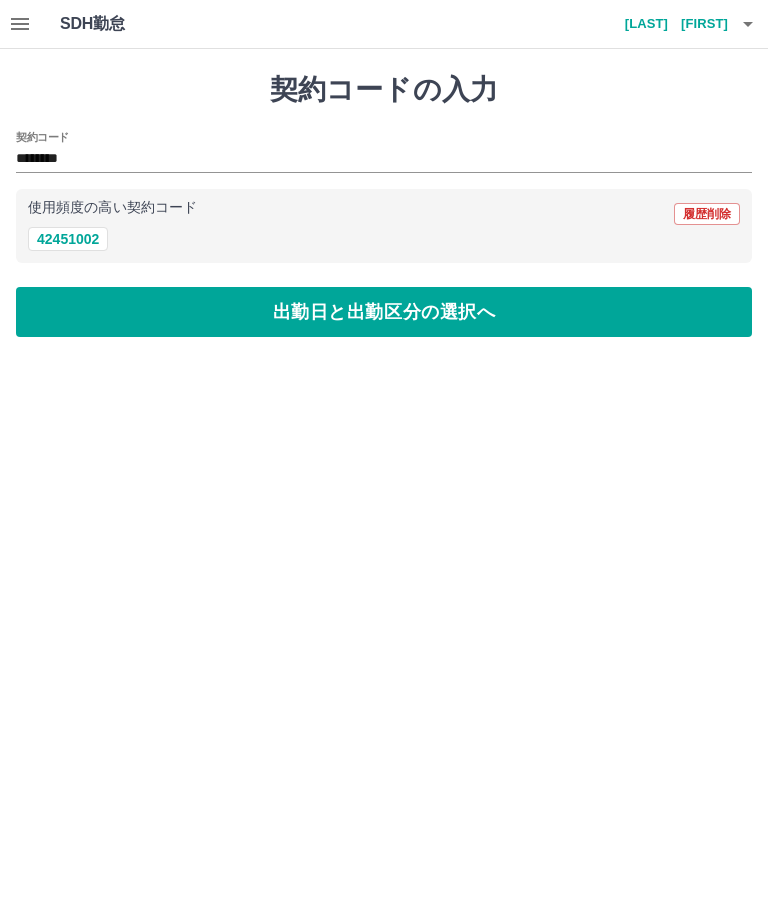 click on "出勤日と出勤区分の選択へ" at bounding box center (384, 312) 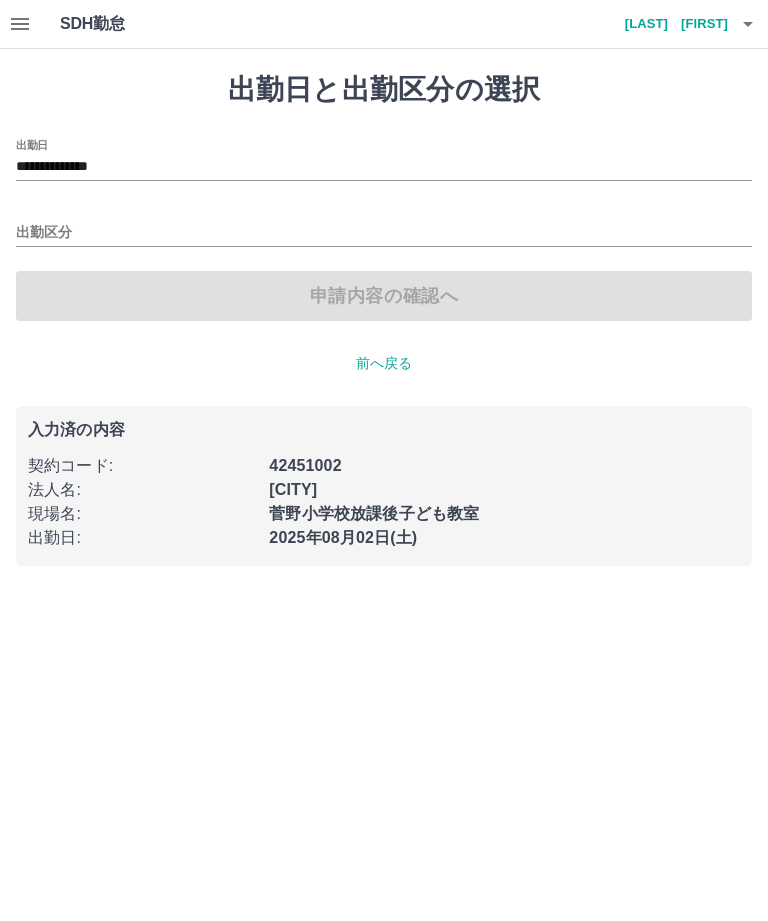 click on "出勤区分" at bounding box center (384, 233) 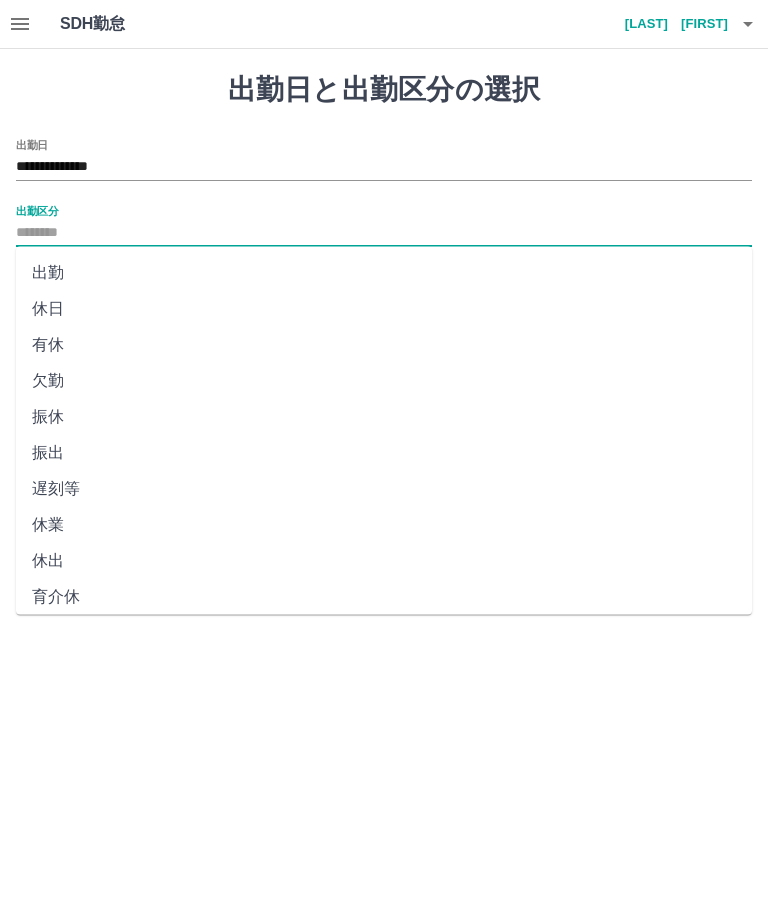 click on "出勤" at bounding box center (384, 273) 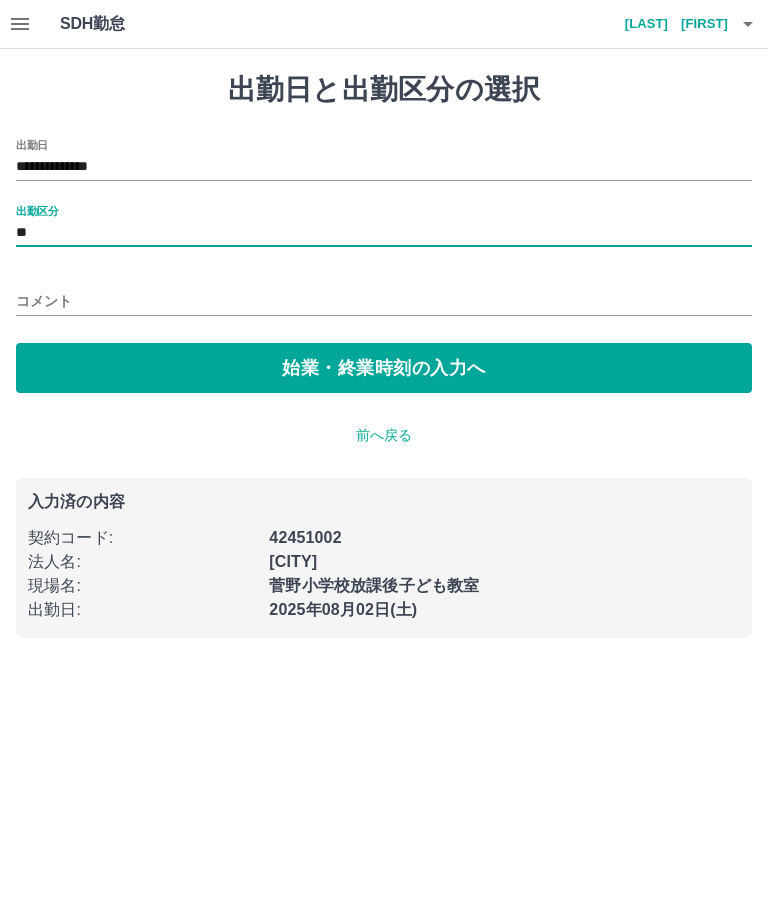 click on "**********" at bounding box center [384, 167] 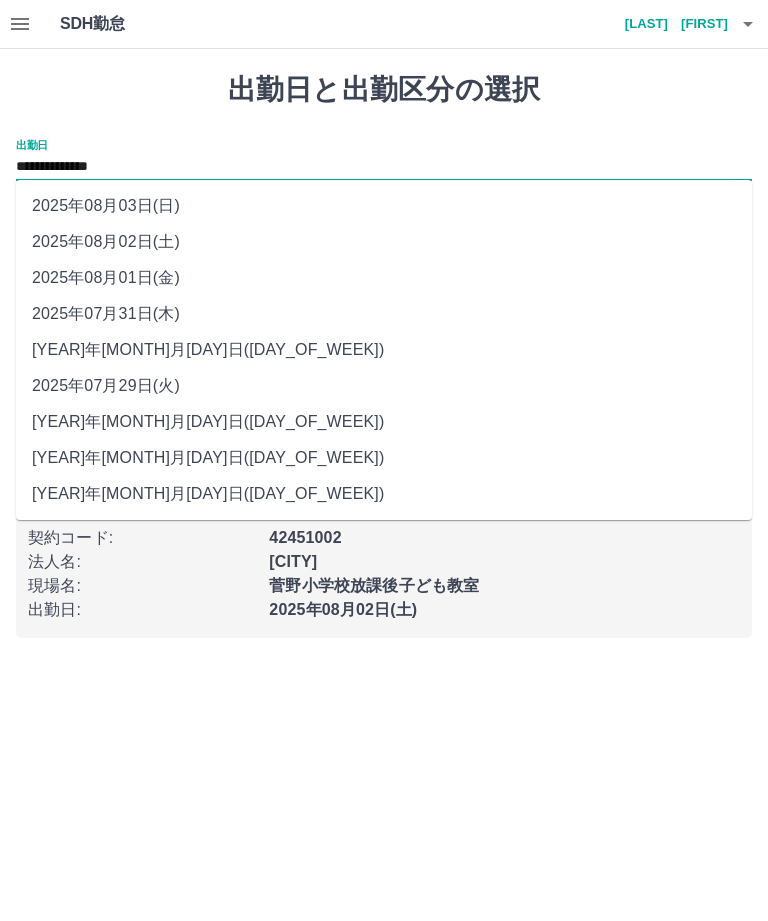 click on "2025年08月01日(金)" at bounding box center [384, 278] 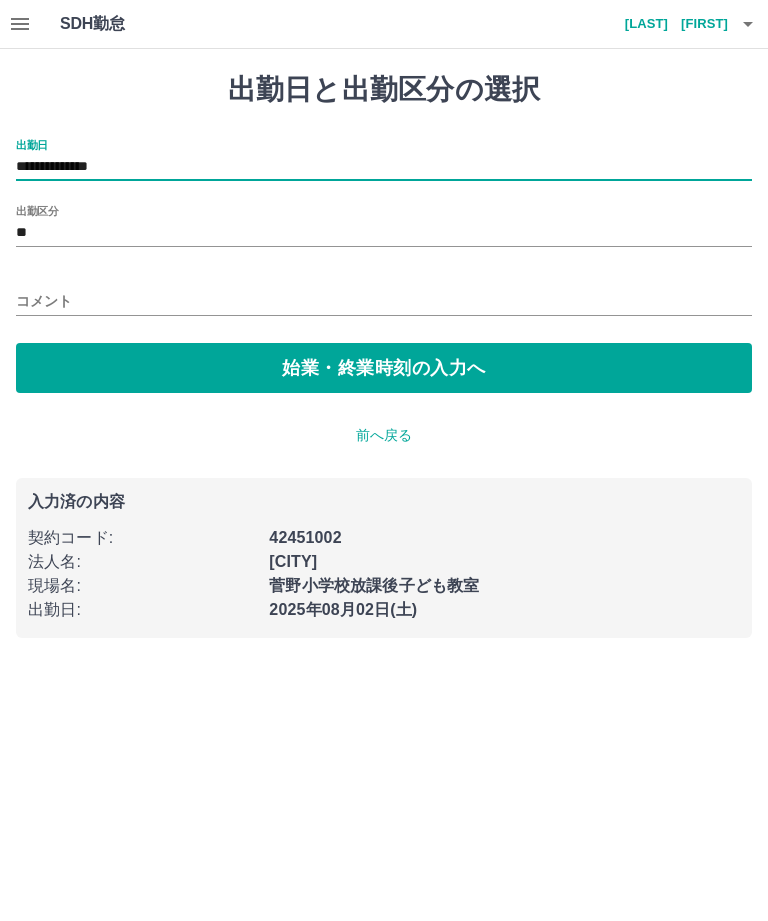 click on "始業・終業時刻の入力へ" at bounding box center [384, 368] 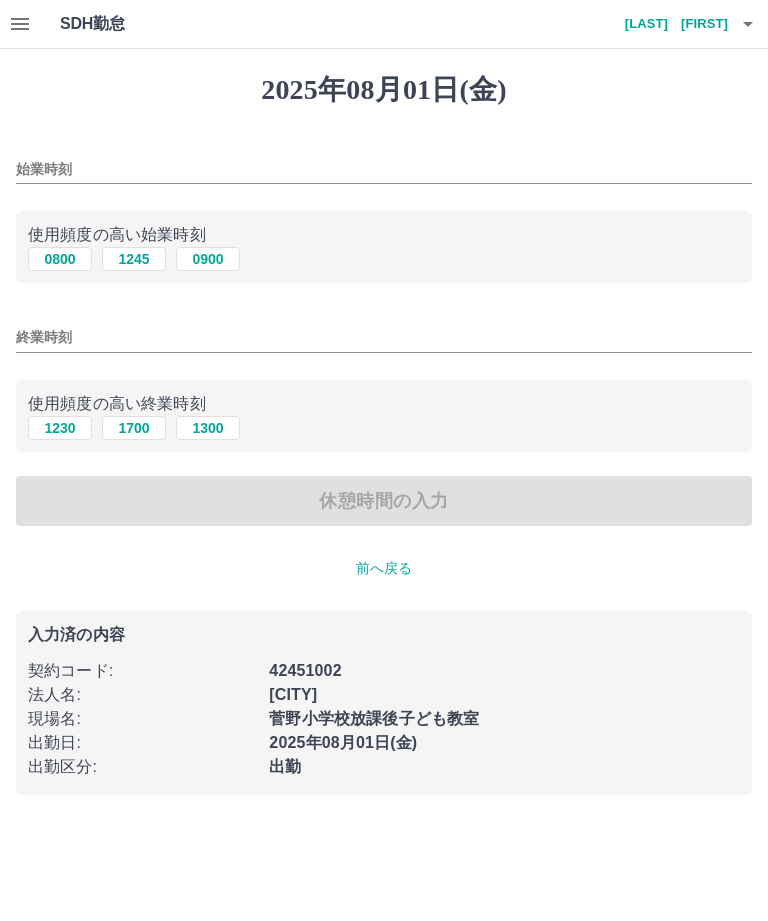 click on "0800" at bounding box center [60, 259] 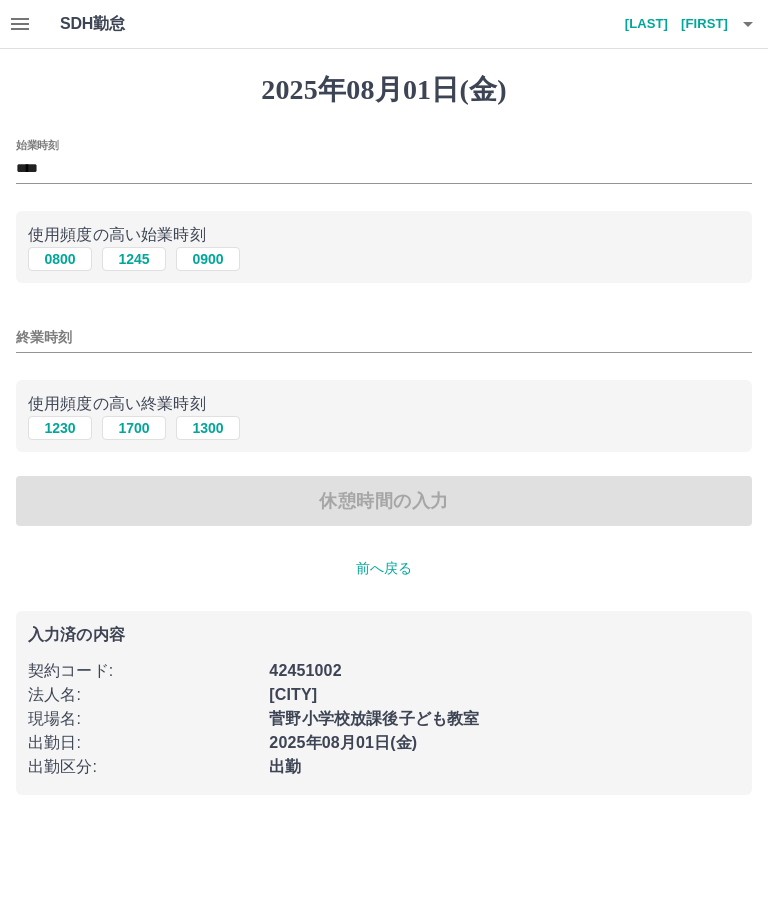 click on "使用頻度の高い終業時刻" at bounding box center [384, 404] 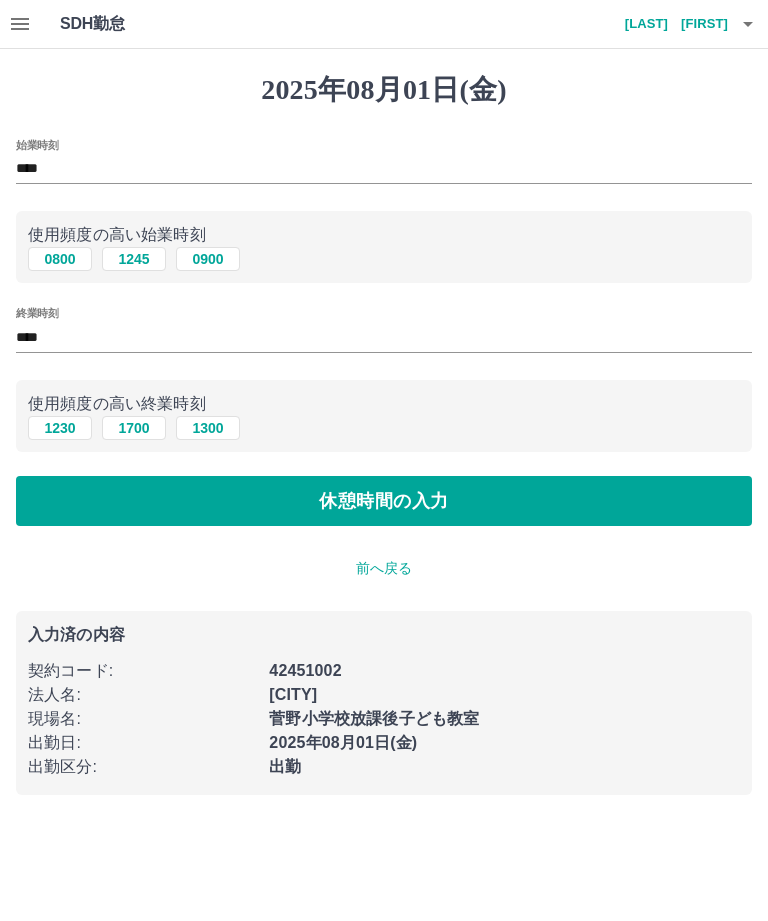 click on "休憩時間の入力" at bounding box center [384, 501] 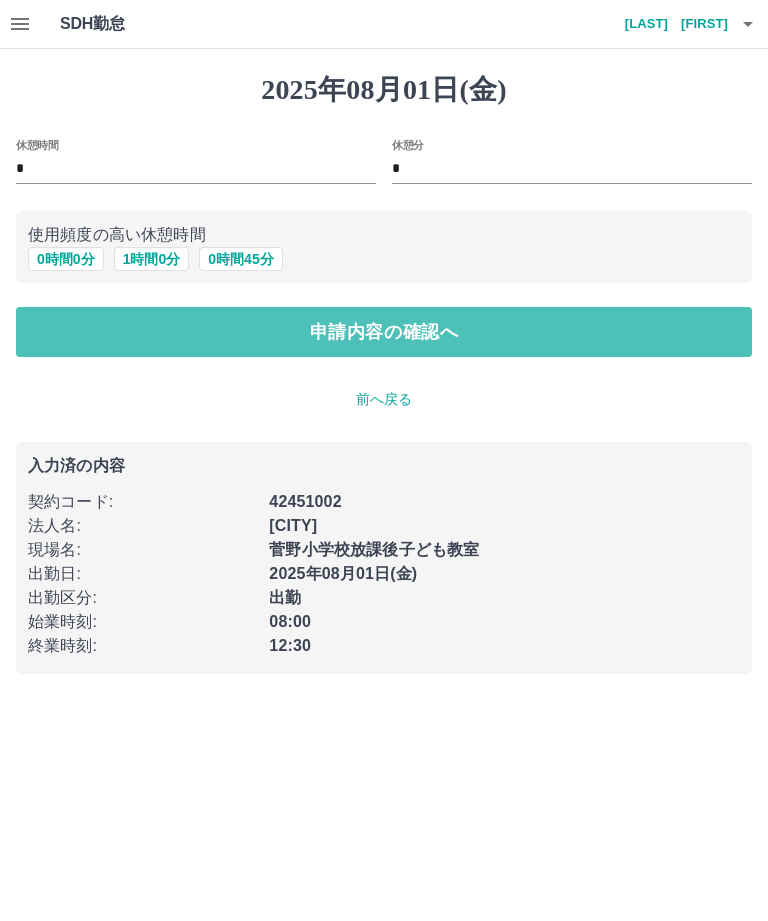 click on "申請内容の確認へ" at bounding box center (384, 332) 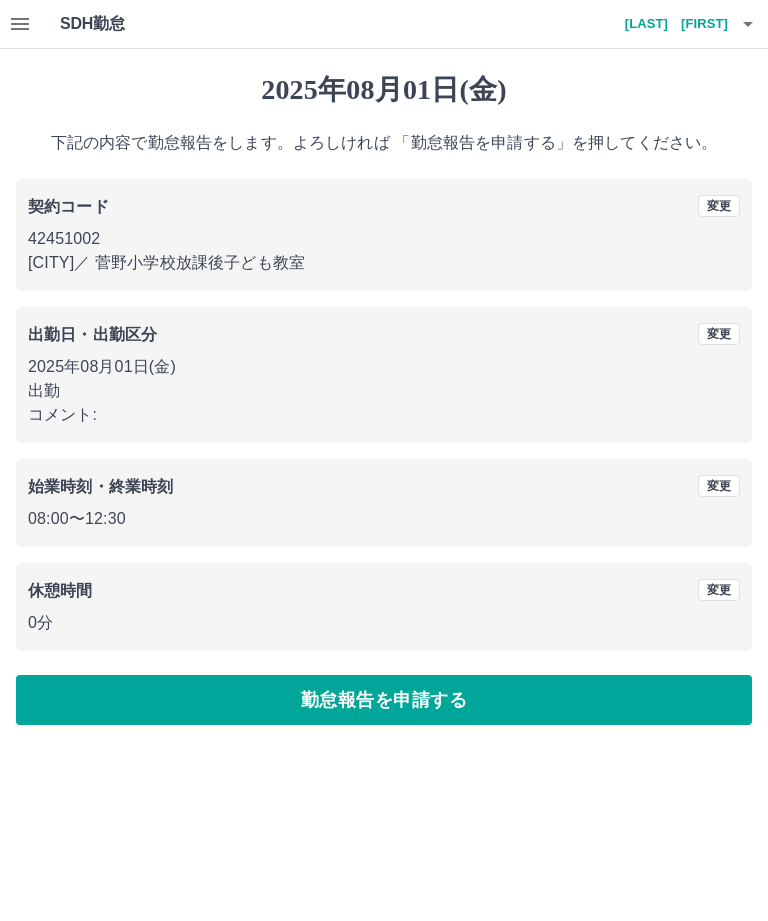 click on "勤怠報告を申請する" at bounding box center (384, 700) 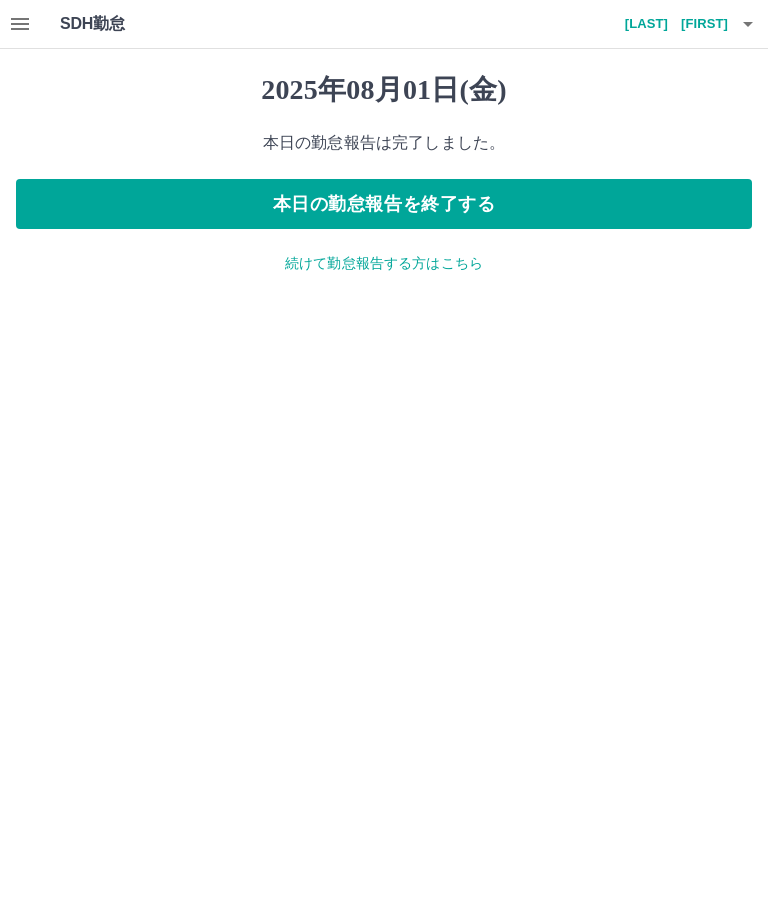 click on "続けて勤怠報告する方はこちら" at bounding box center (384, 263) 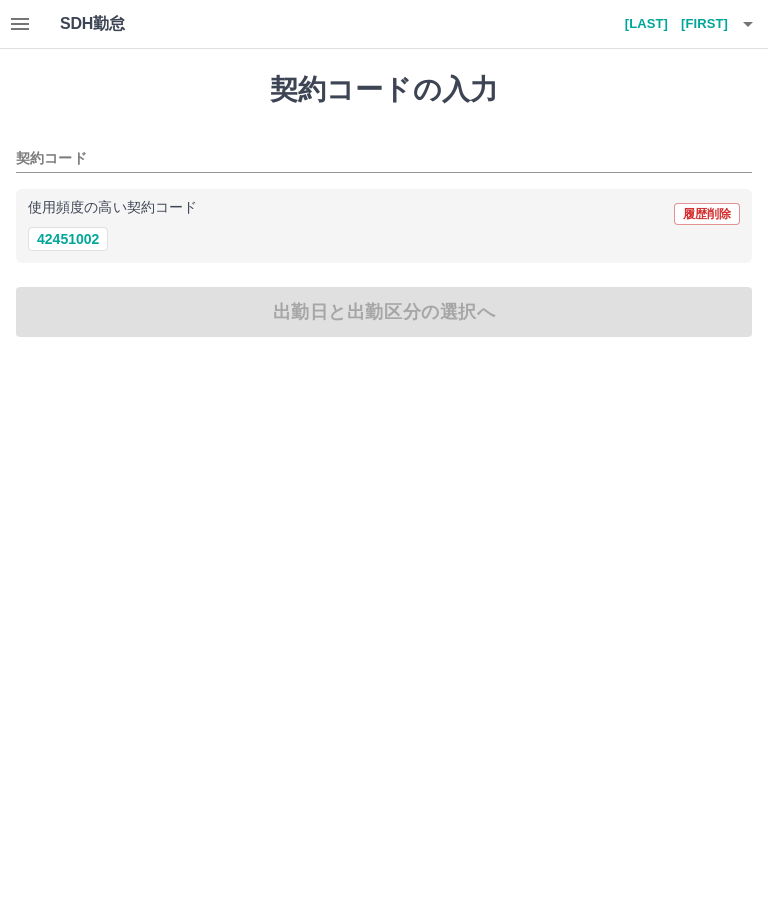 click on "42451002" at bounding box center [68, 239] 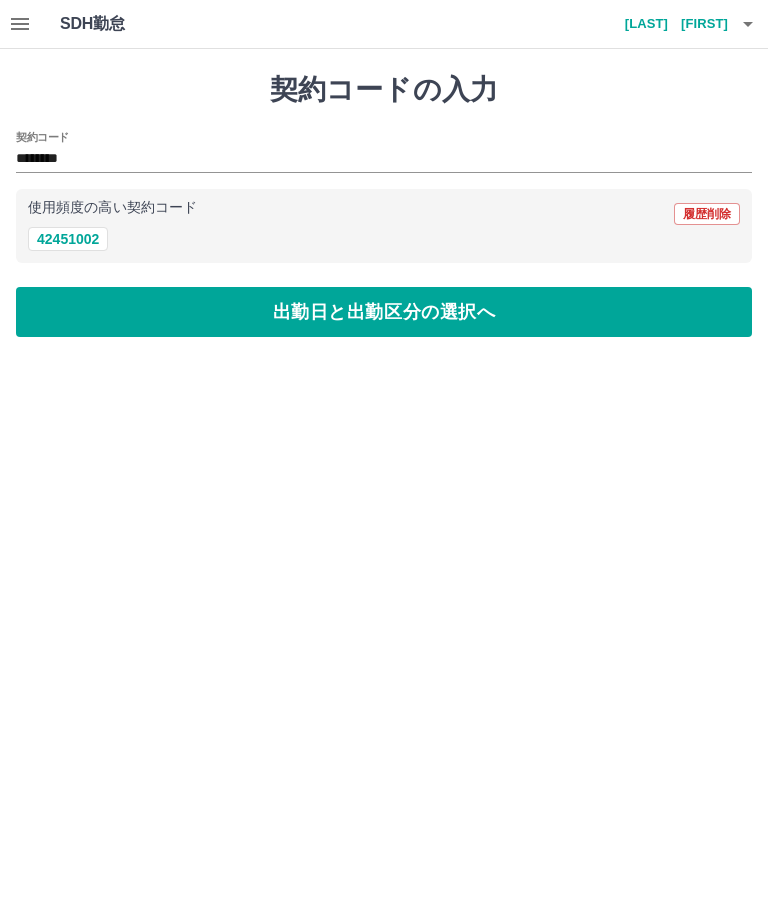 click on "出勤日と出勤区分の選択へ" at bounding box center (384, 312) 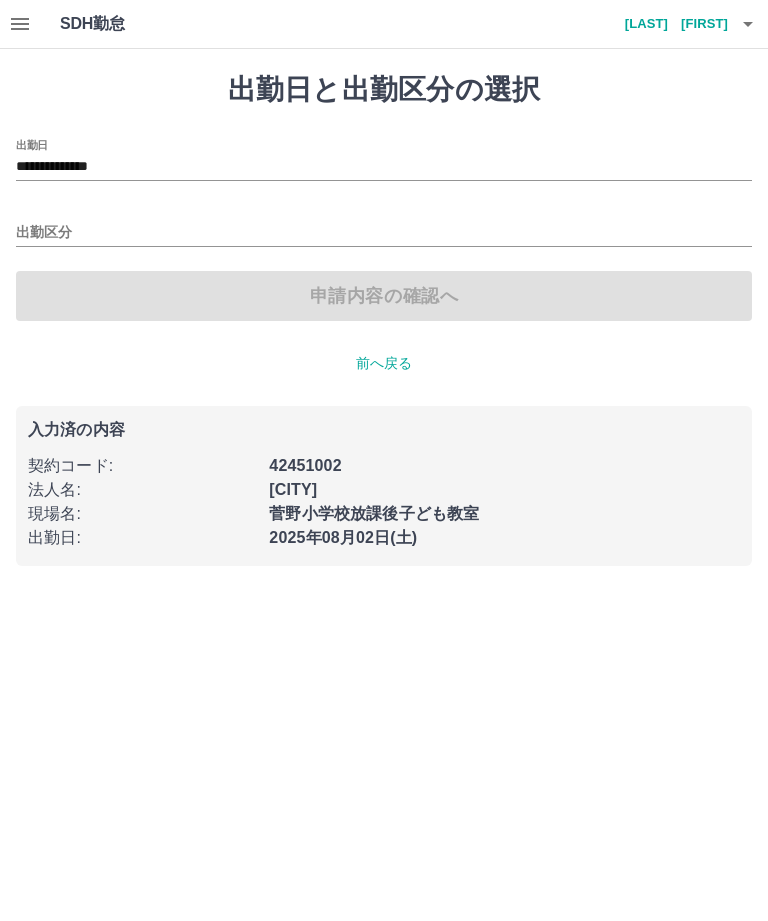 click on "**********" at bounding box center [384, 167] 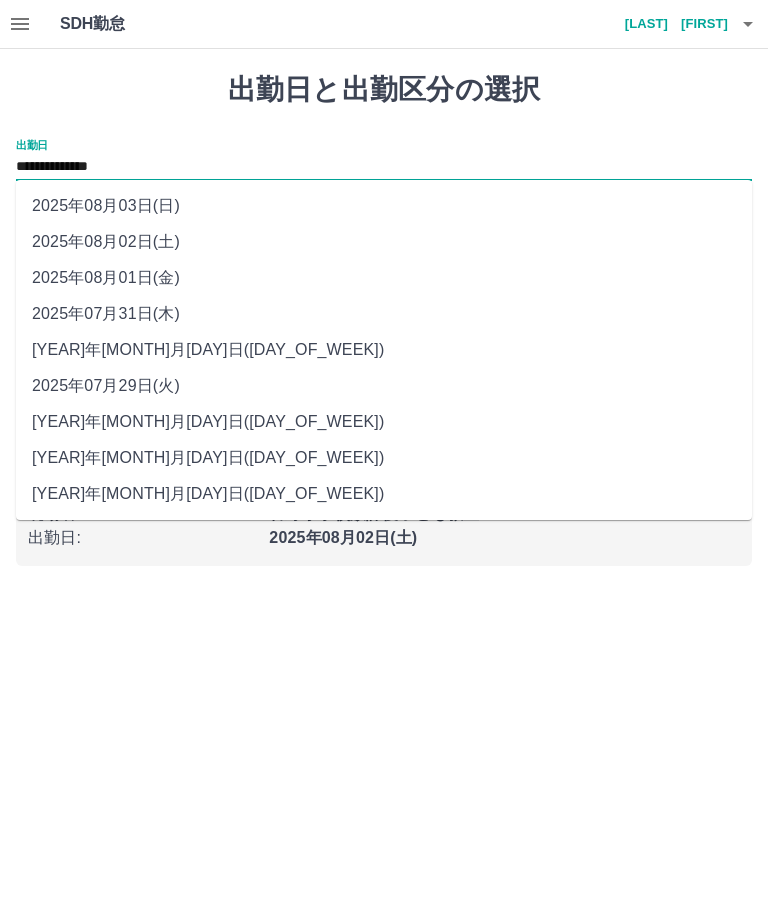 click on "2025年08月03日(日)" at bounding box center (384, 206) 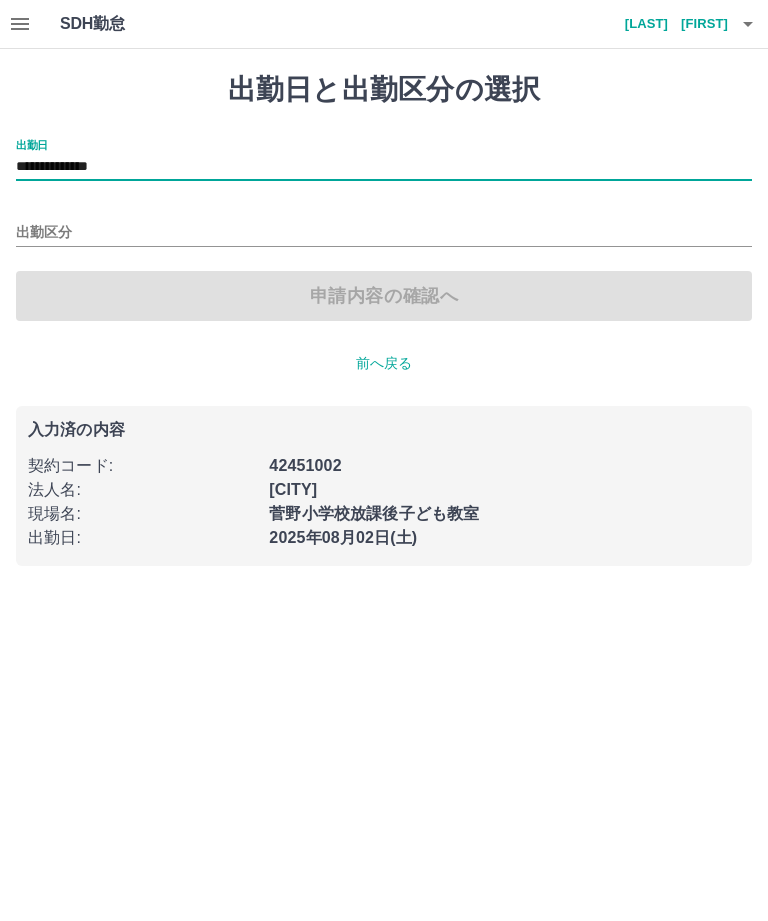 type on "**********" 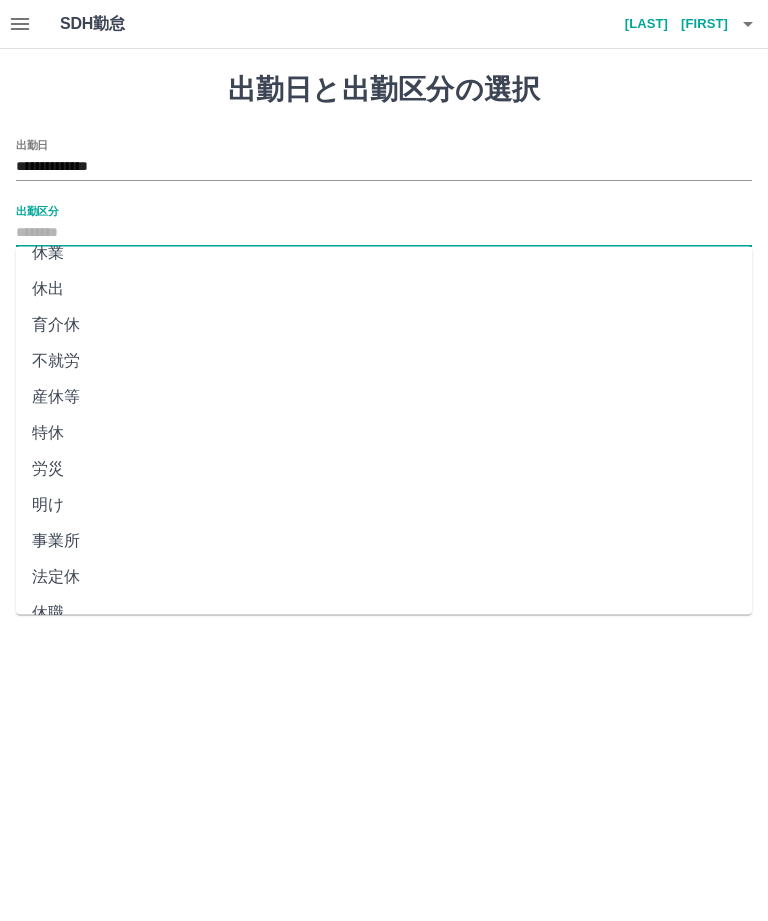 scroll, scrollTop: 270, scrollLeft: 0, axis: vertical 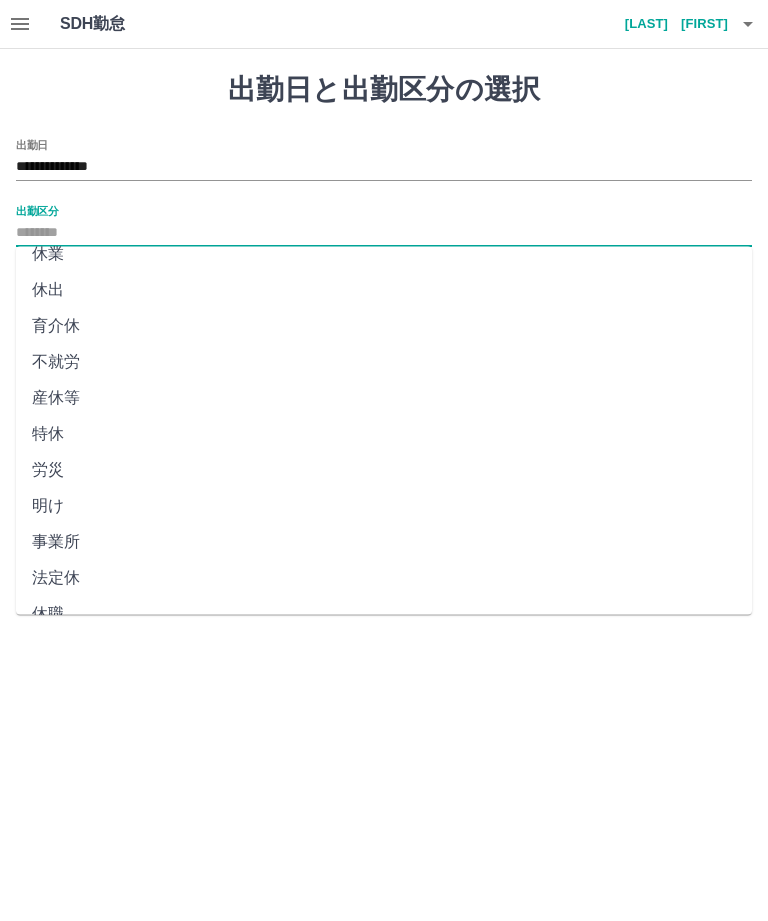 click on "法定休" at bounding box center [384, 579] 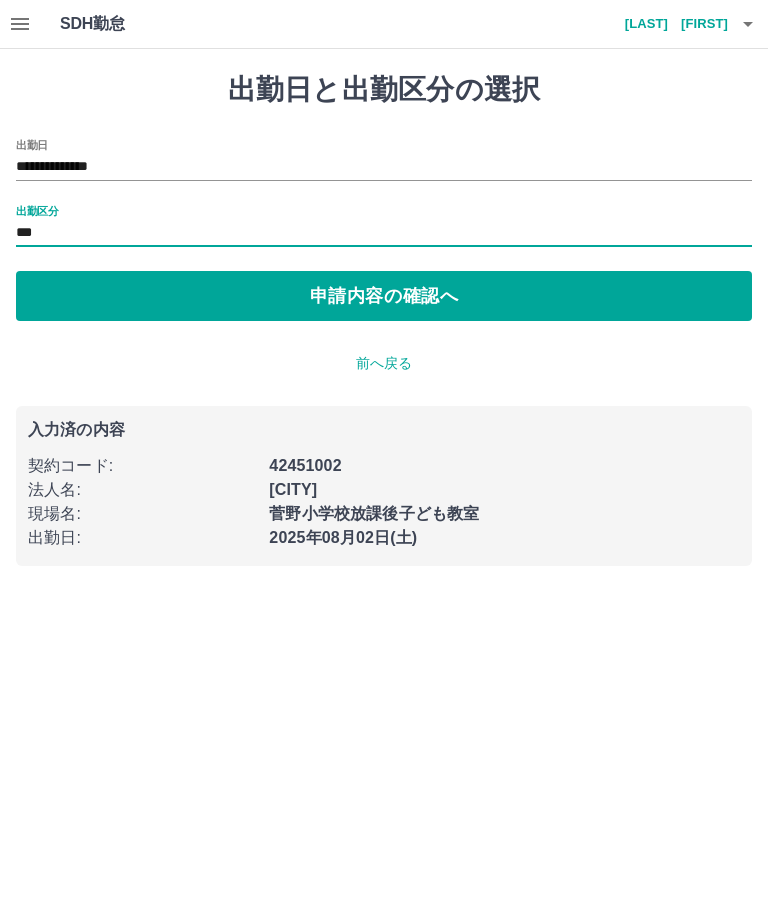 click on "申請内容の確認へ" at bounding box center [384, 296] 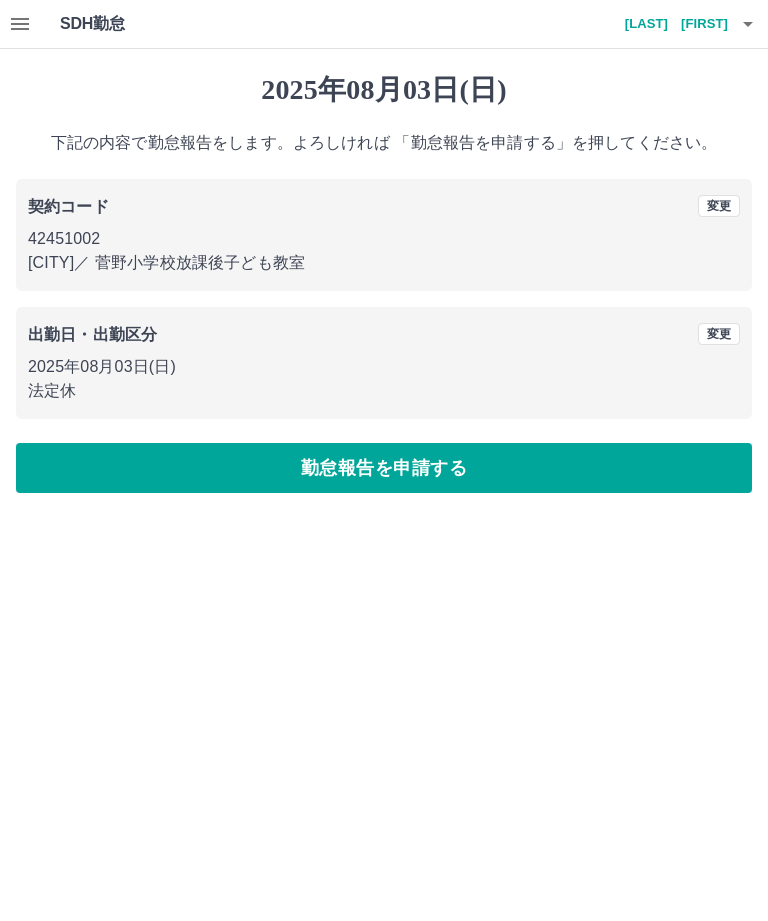 click on "勤怠報告を申請する" at bounding box center [384, 468] 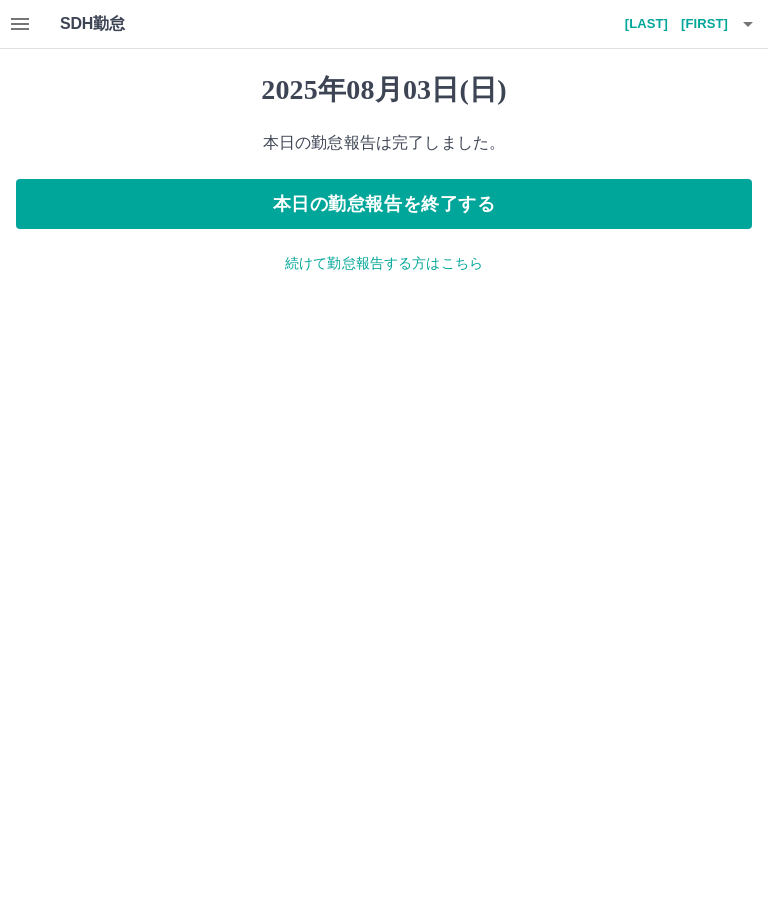 click on "本日の勤怠報告を終了する" at bounding box center [384, 204] 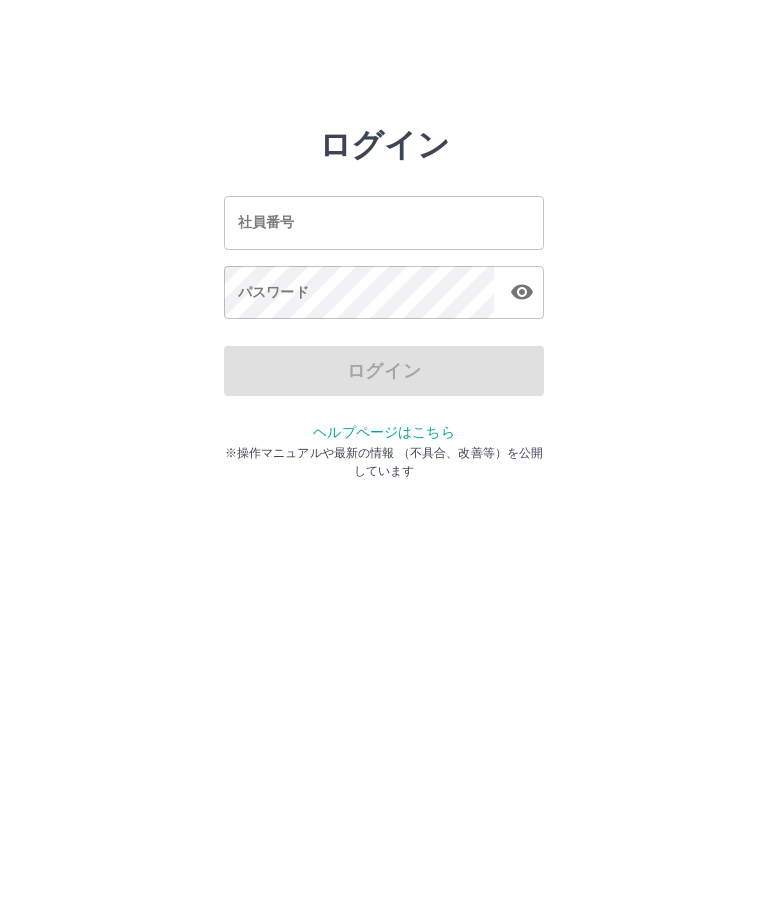 scroll, scrollTop: 0, scrollLeft: 0, axis: both 